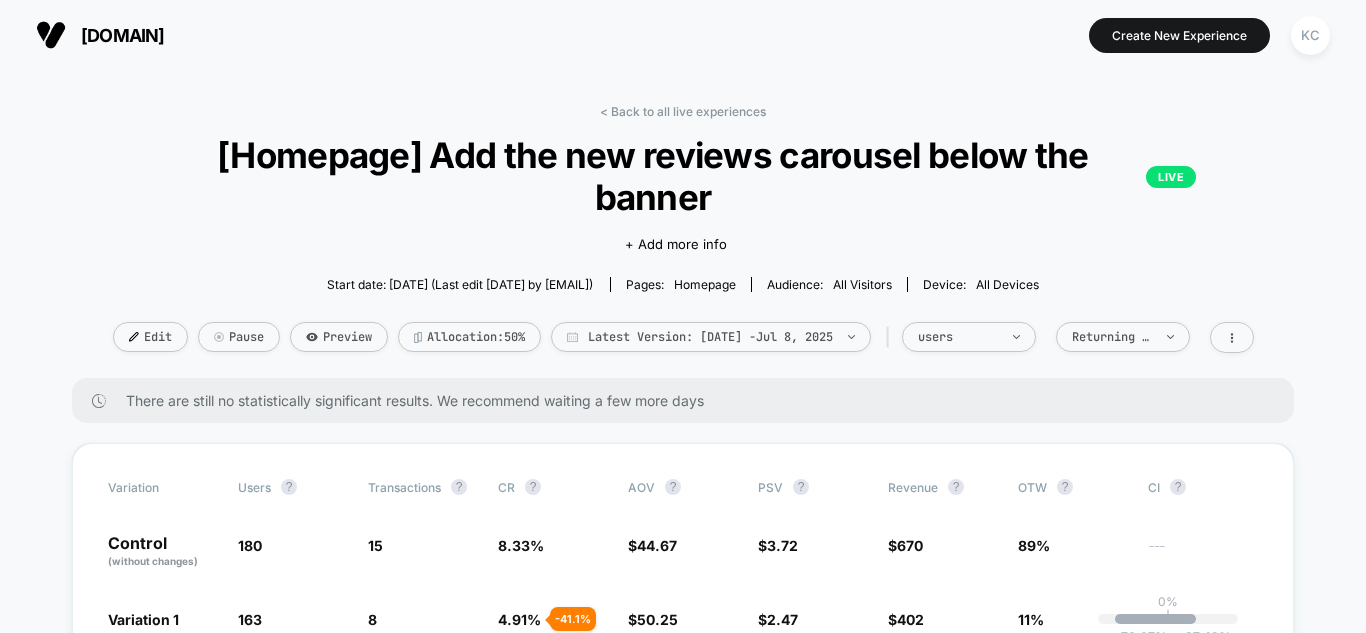 scroll, scrollTop: 0, scrollLeft: 0, axis: both 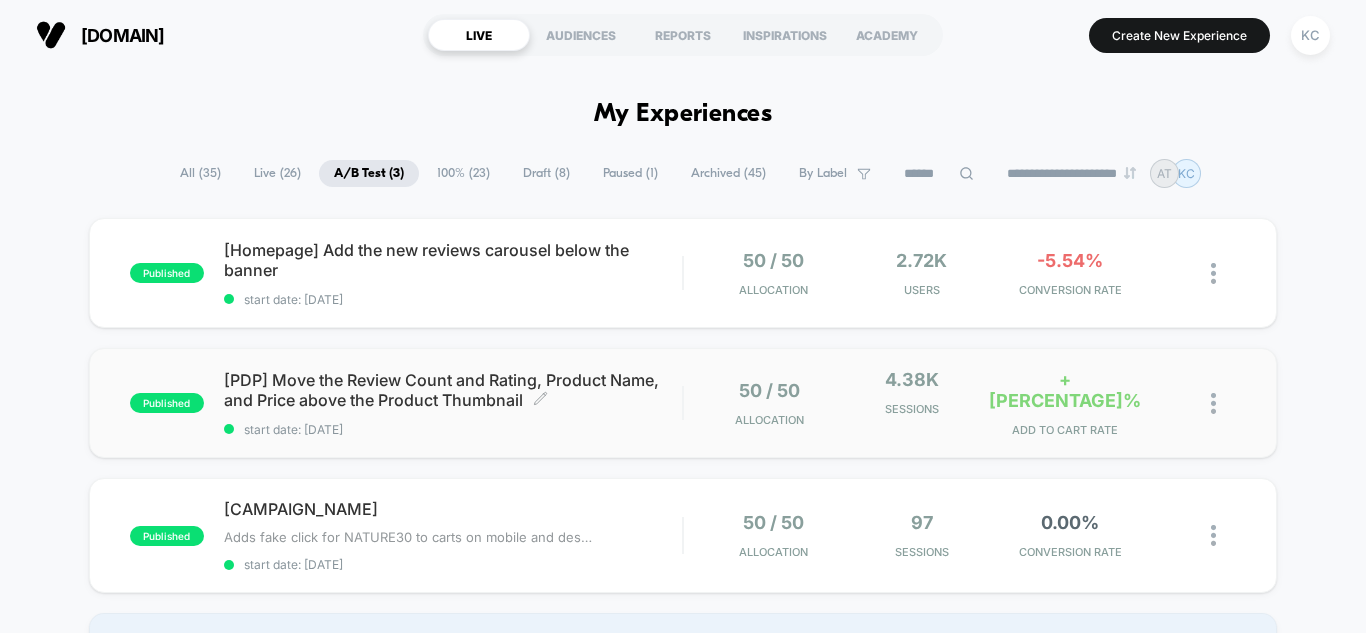 click on "[PDP] Move the Review Count and Rating, Product Name, and Price above the Product Thumbnail Click to edit experience details" at bounding box center [453, 390] 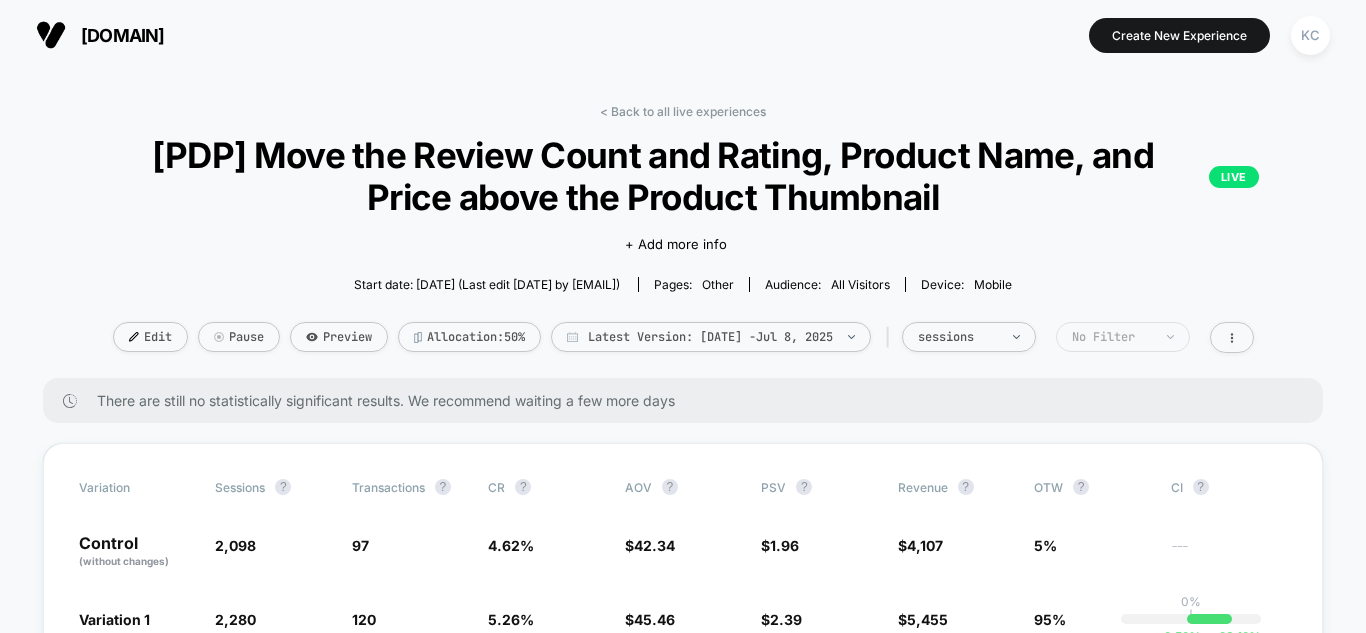 click on "No Filter" at bounding box center (969, 337) 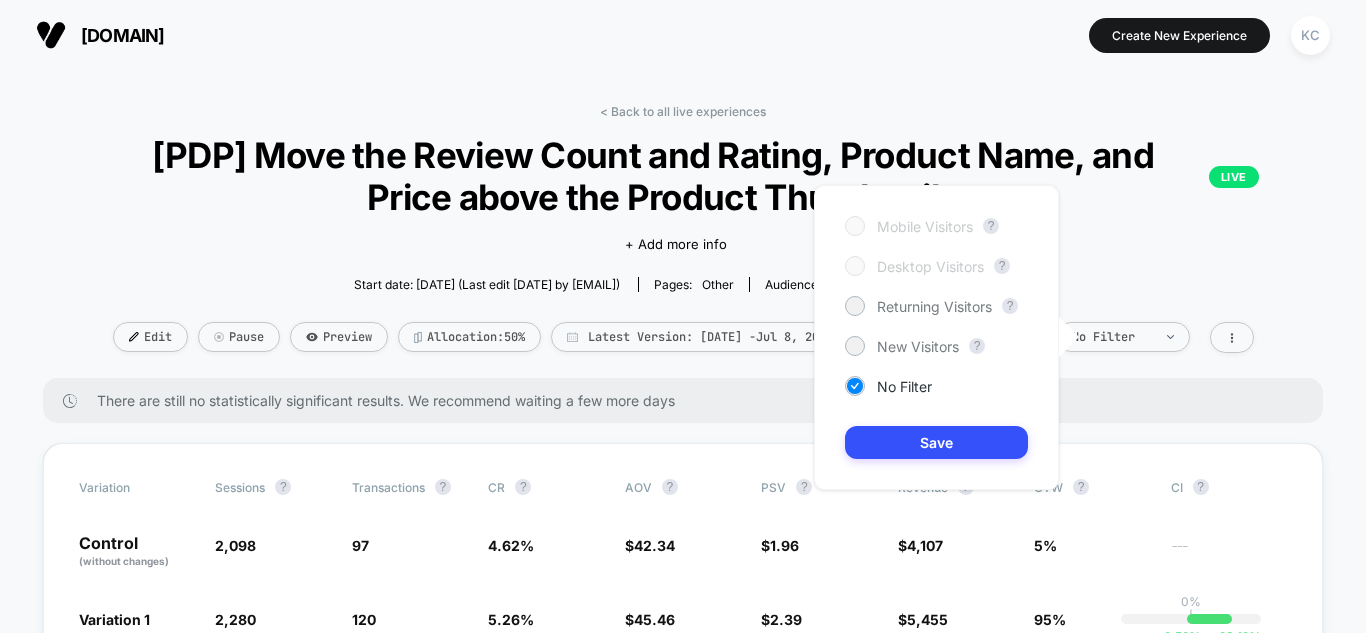 click on "< Back to all live experiences  [PDP] Move the Review Count and Rating, Product Name, and Price above the Product Thumbnail LIVE Click to edit experience details + Add more info Start date: [DATE] (Last edit [DATE] by [EMAIL]) Pages: other Audience: All Visitors Device: mobile Edit Pause  Preview Allocation:  50% Latest Version:     [DATE]    -    [DATE] |   sessions   No Filter There are still no statistically significant results. We recommend waiting a few more days Variation Sessions ? Transactions ? CR ? AOV ? PSV ? Revenue ? OTW ? CI ? Control (without changes) 2,098 97 4.62 % $ 42.34 $ 1.96 $ 4,107 5% --- Variation 1 2,280 + 8.7 % 120 + 13.8 % 5.26 % + 13.8 % $ 45.46 + 7.4 % $ 2.39 + 22.2 % $ 5,455 + 22.2 % 95% 0% | -2.52 % + 29.12 % Variation Add To Cart Rate ? Profit ? Checkout Rate ? Control (without changes) 14.35 % $ 2,407 4.05 % Variation 1 16.10 % + 12.2 % $ 3,350 + 28.1 % 4.12 % + 1.8 % Would like to see more reports? Items Per Purchase Pages Per Session Ctr ?" at bounding box center [683, 3043] 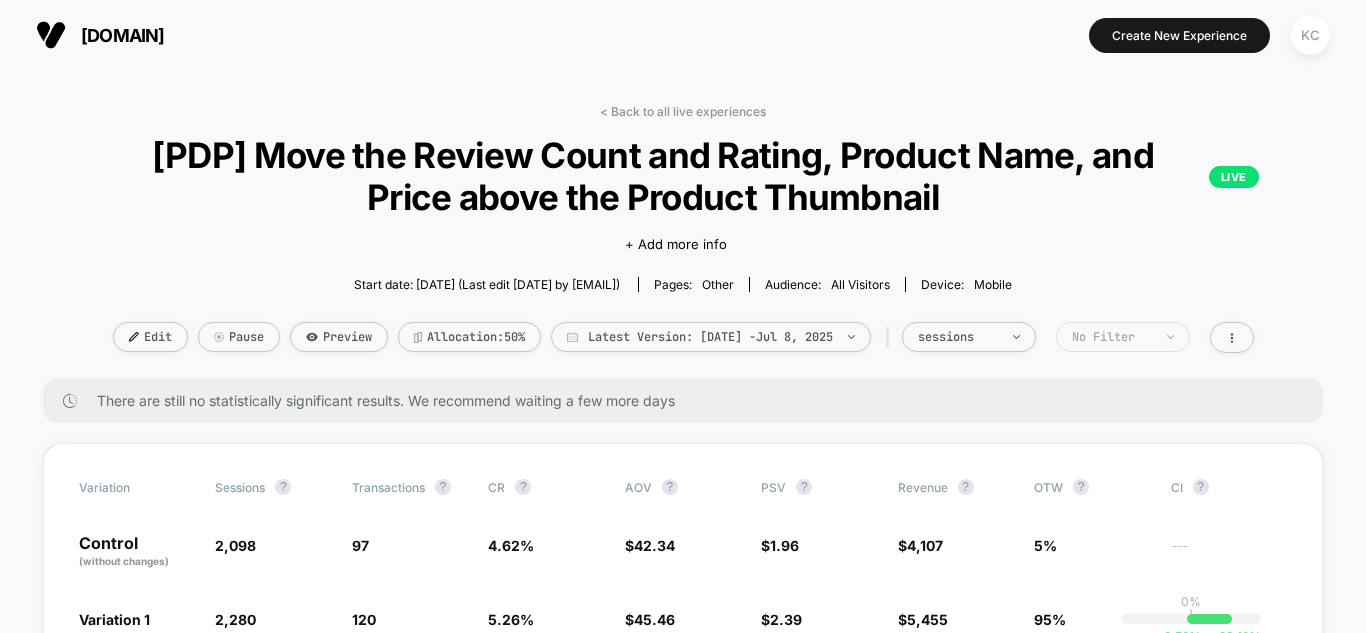 click on "No Filter" at bounding box center (969, 337) 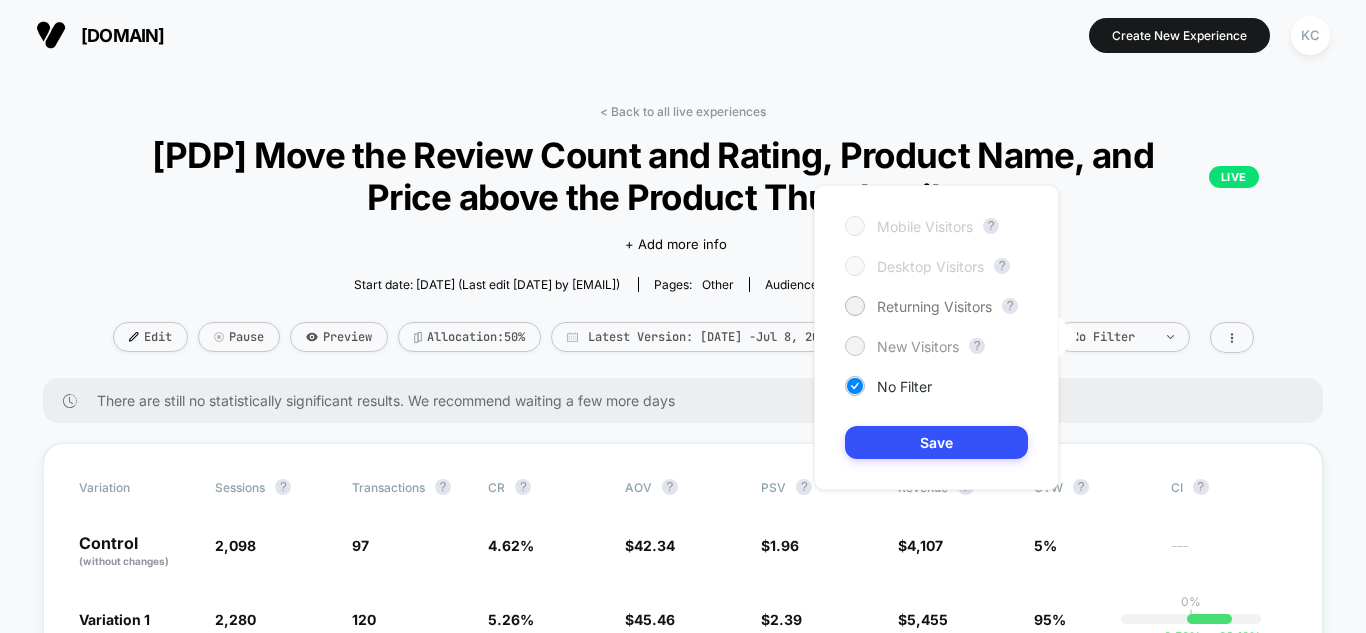 click on "New Visitors" at bounding box center (934, 306) 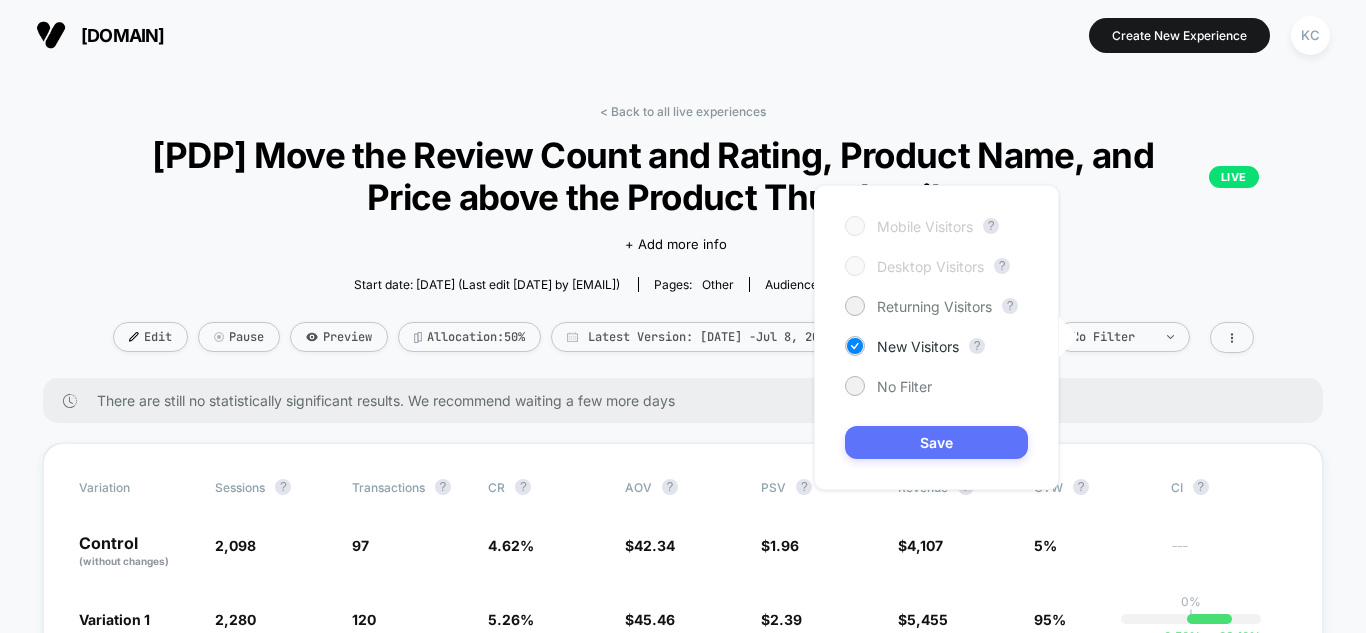 click on "Save" at bounding box center (936, 442) 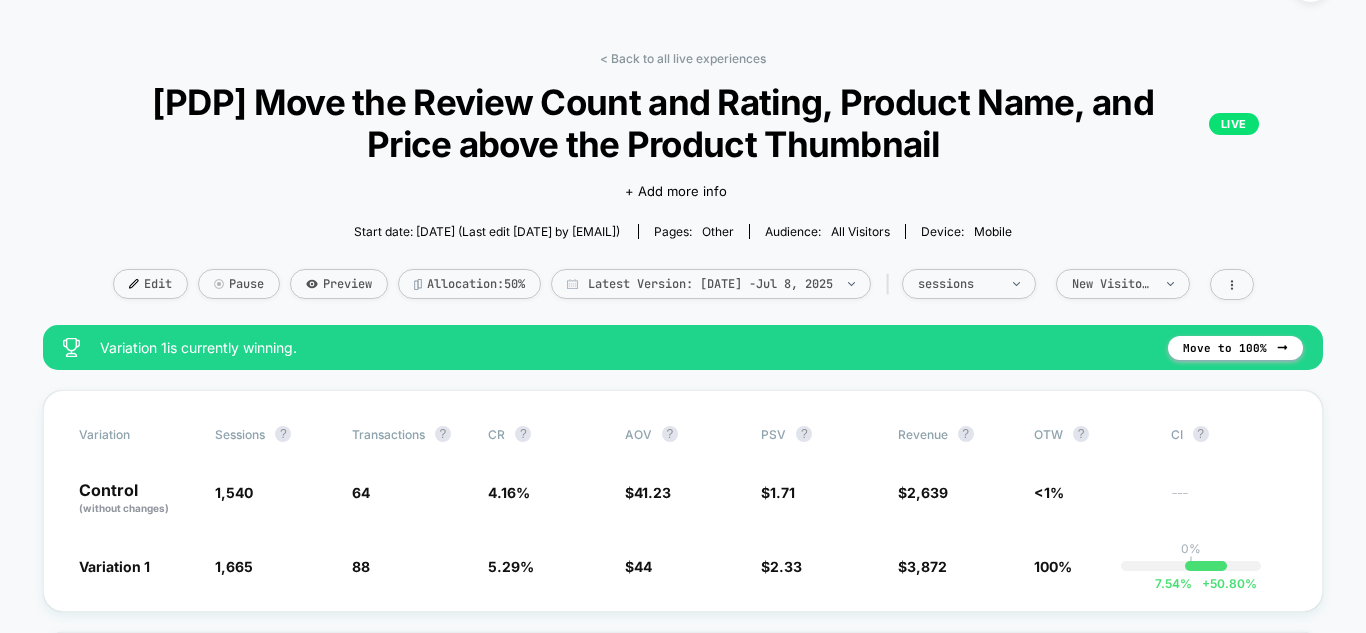 scroll, scrollTop: 100, scrollLeft: 0, axis: vertical 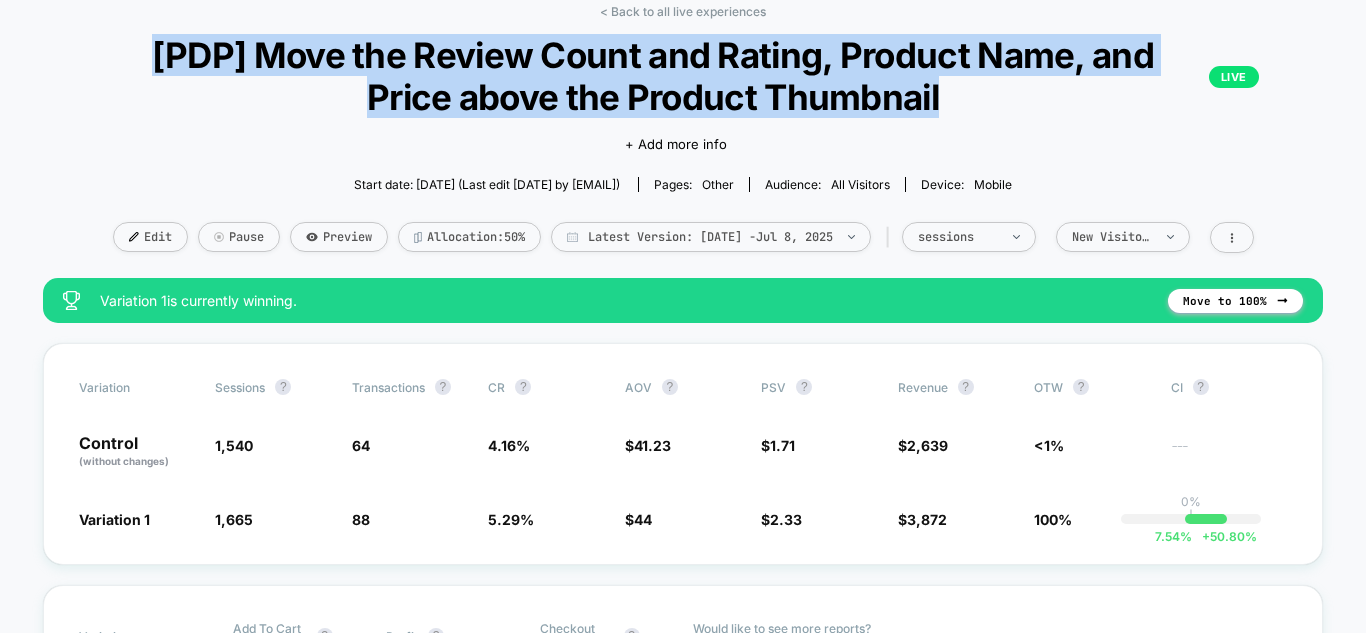 drag, startPoint x: 944, startPoint y: 104, endPoint x: 152, endPoint y: 67, distance: 792.8638 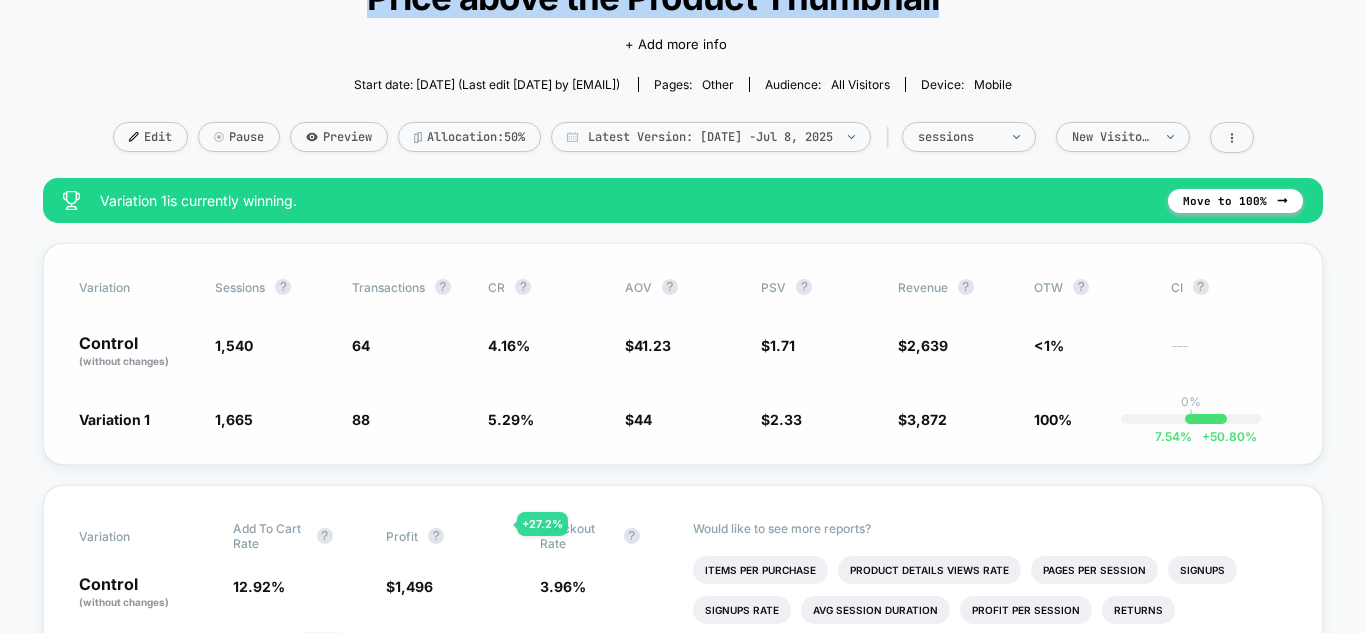 scroll, scrollTop: 300, scrollLeft: 0, axis: vertical 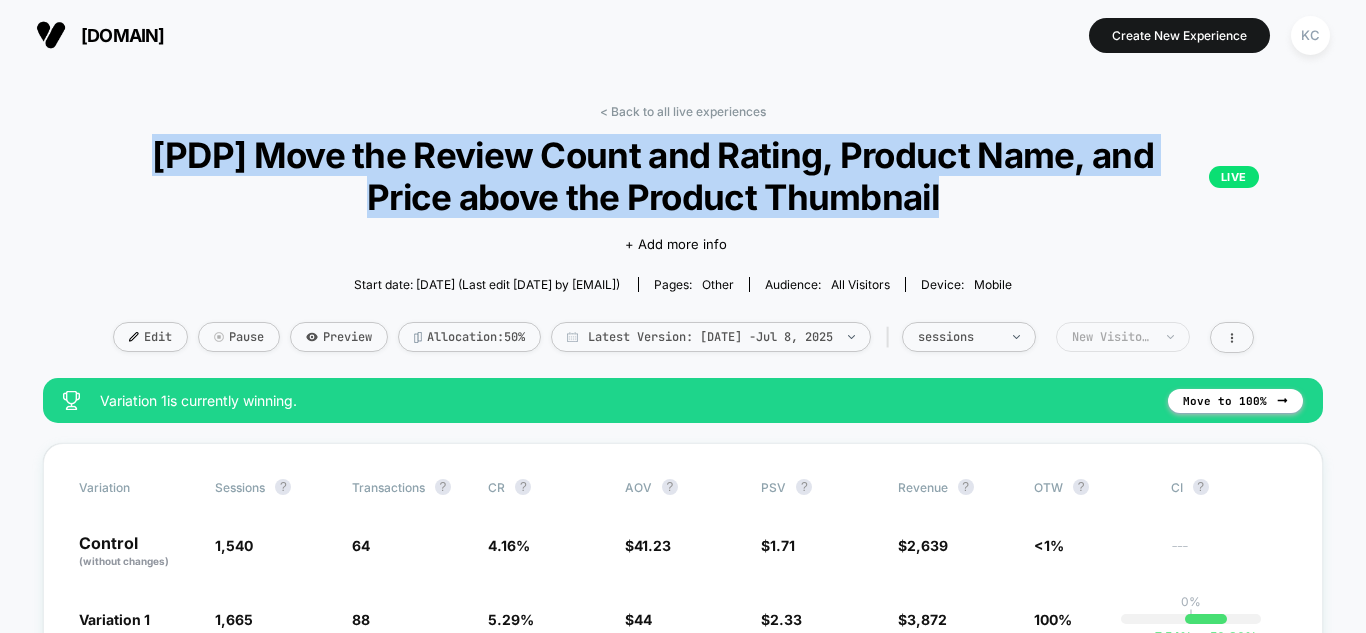 click on "New Visitors" at bounding box center [958, 337] 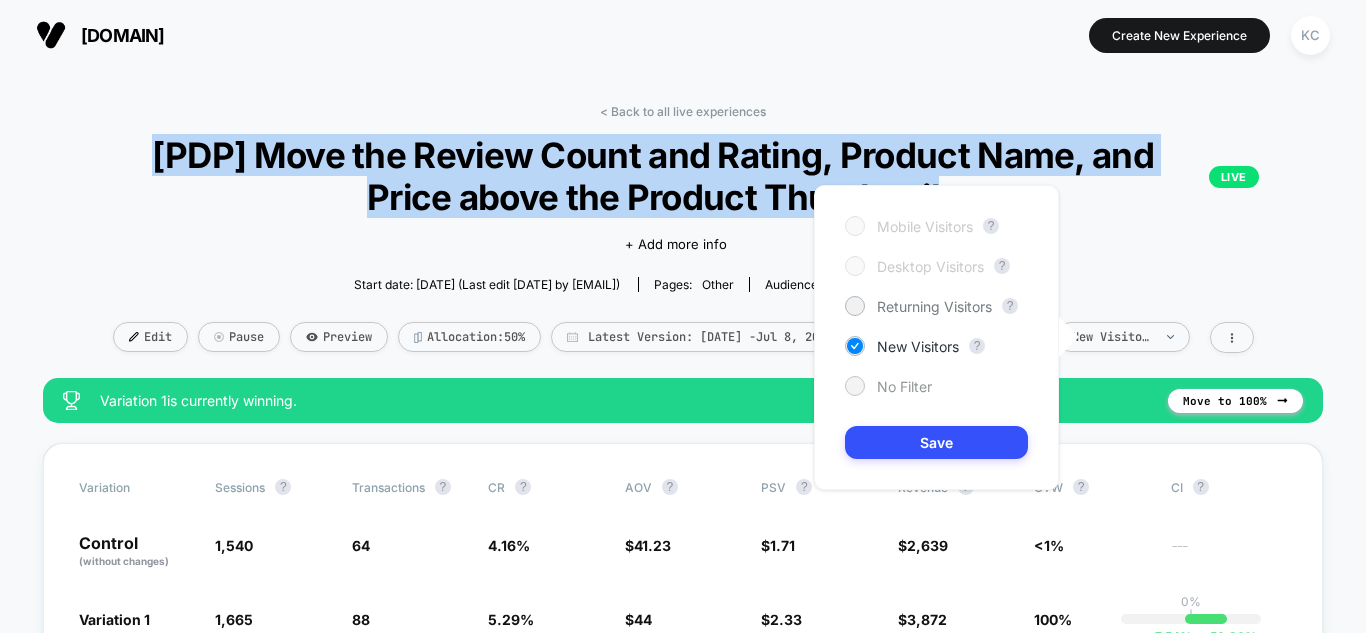 click on "No Filter" at bounding box center (934, 306) 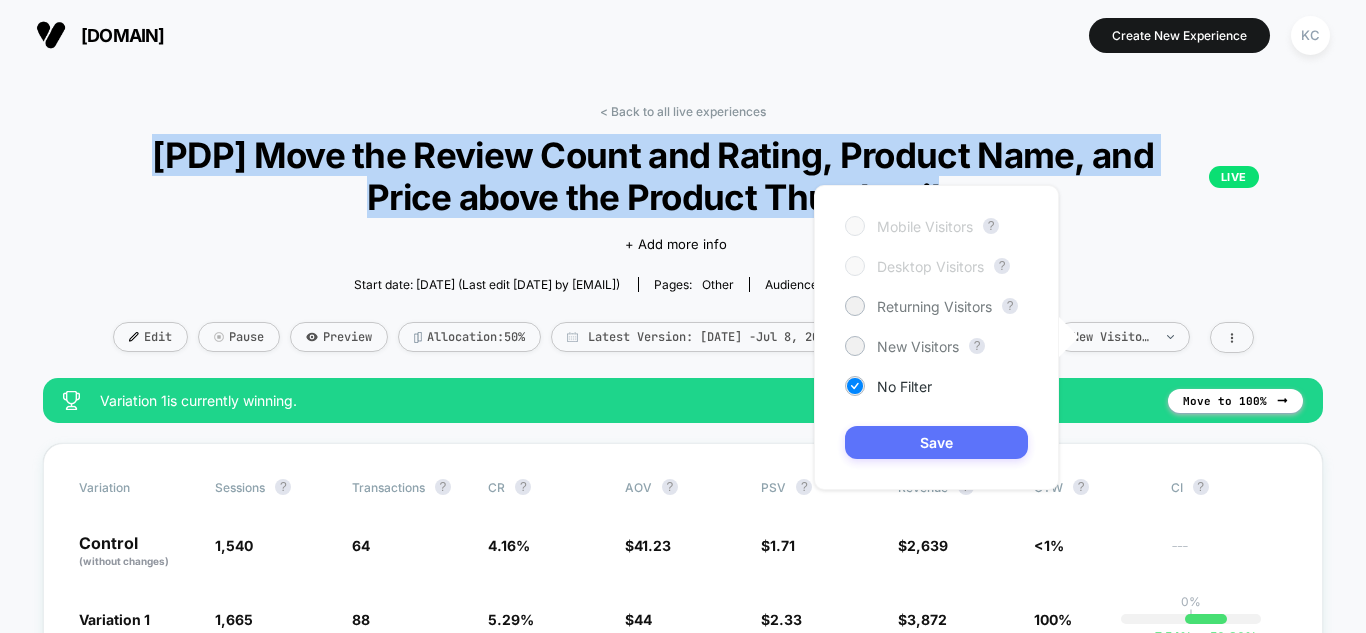 click on "Save" at bounding box center [936, 442] 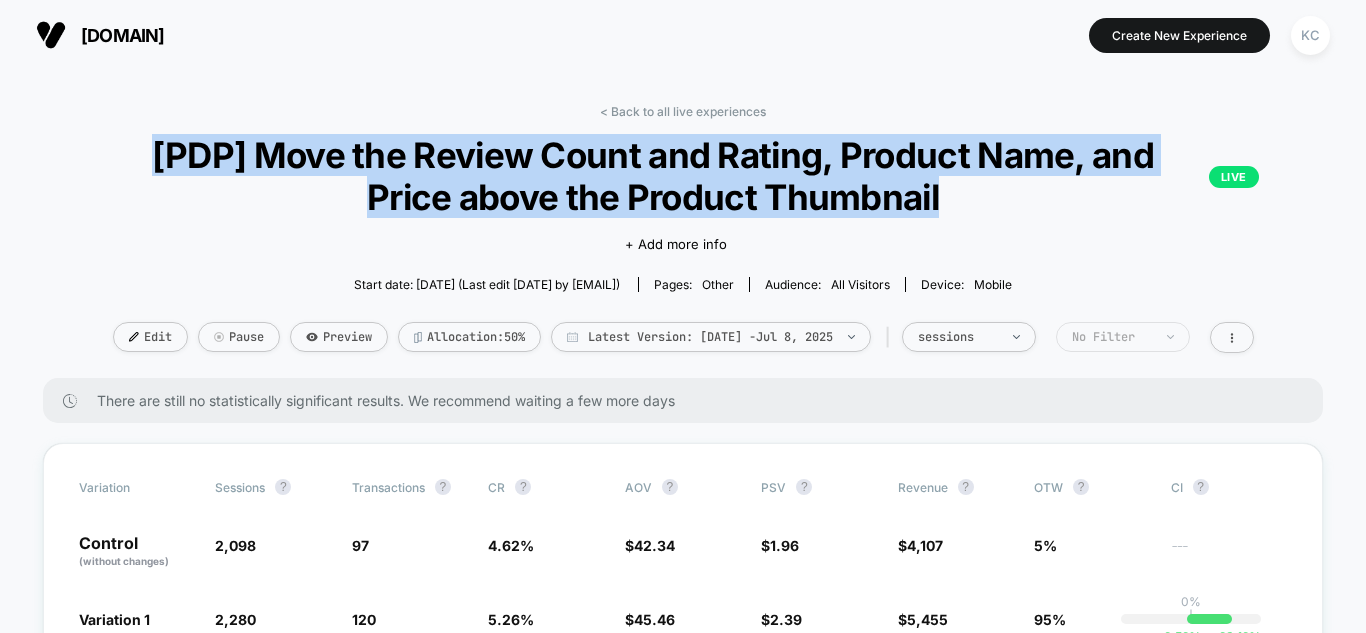 click on "No Filter" at bounding box center (958, 337) 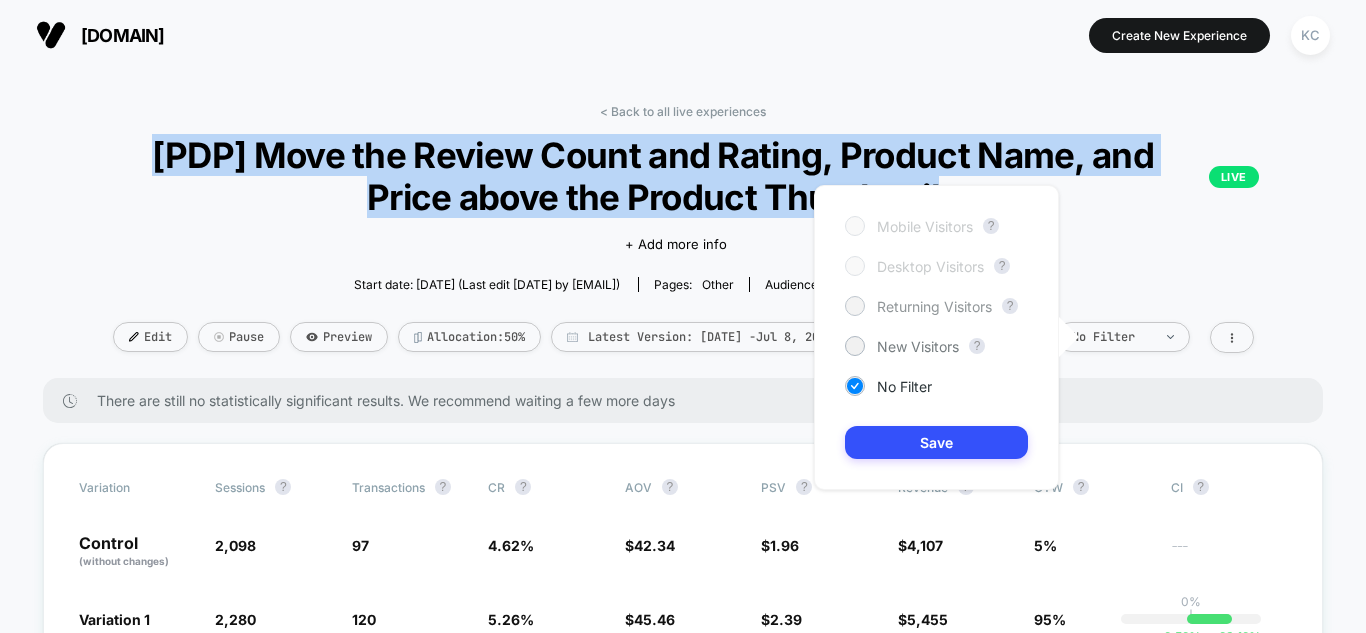 click on "Returning Visitors" at bounding box center (934, 306) 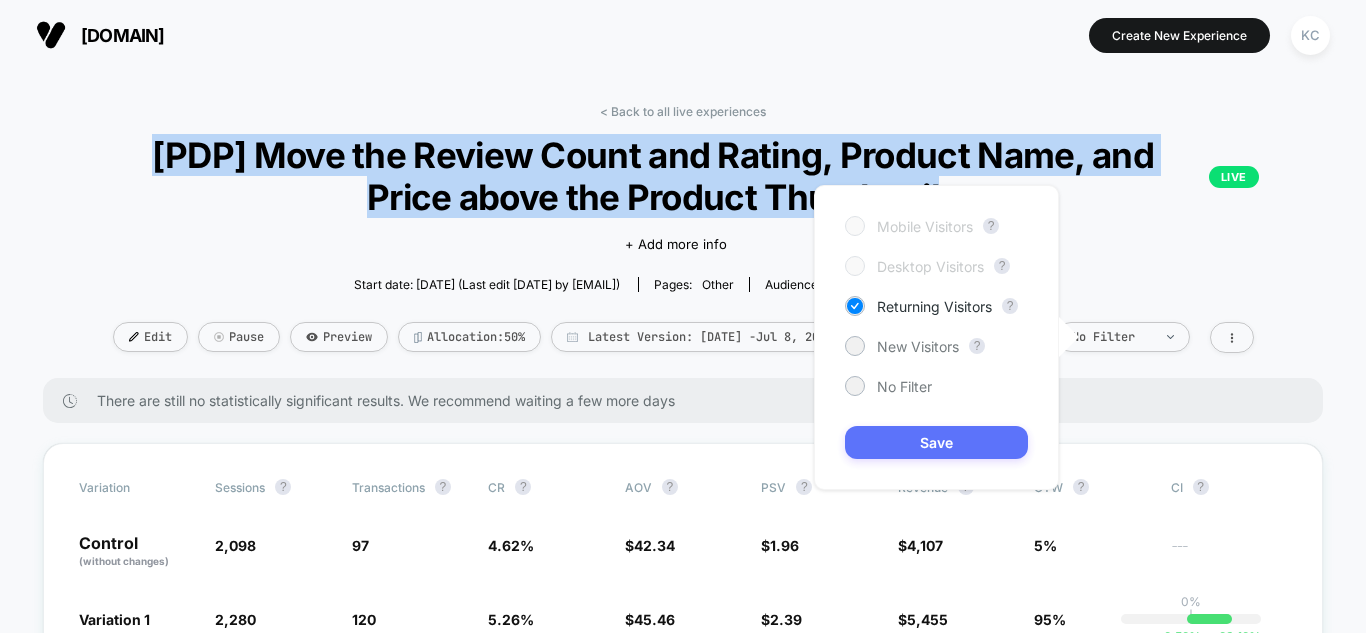 click on "Save" at bounding box center (936, 442) 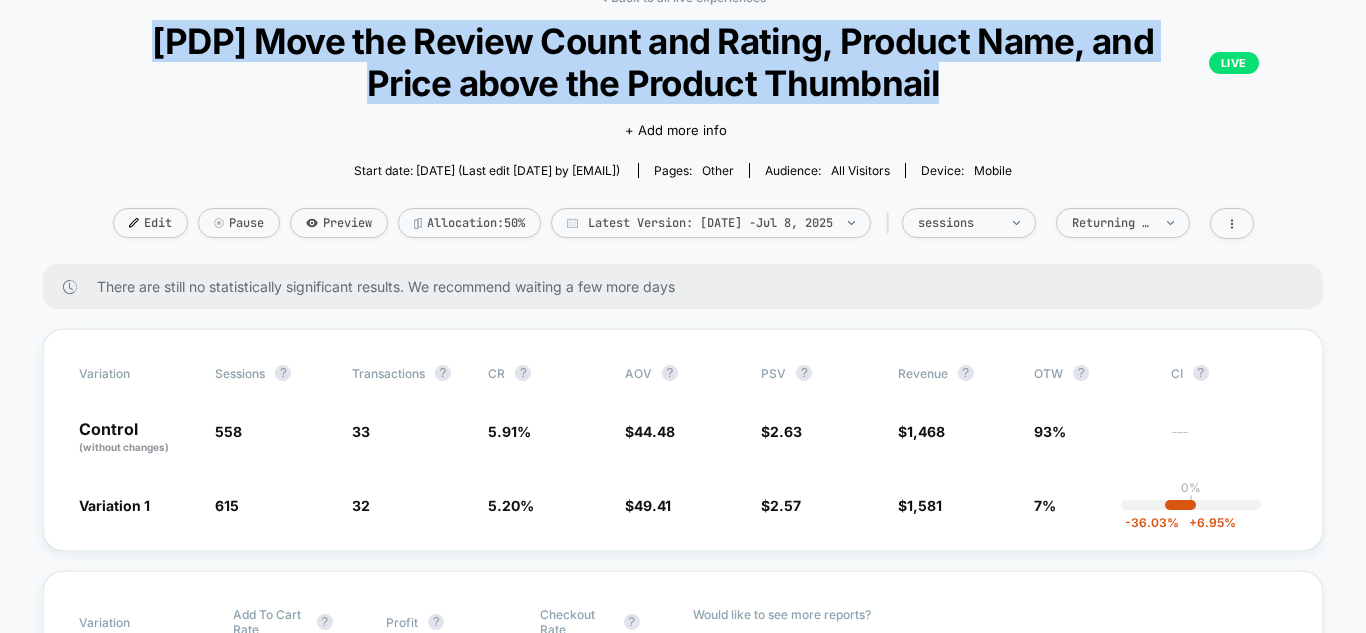 scroll, scrollTop: 0, scrollLeft: 0, axis: both 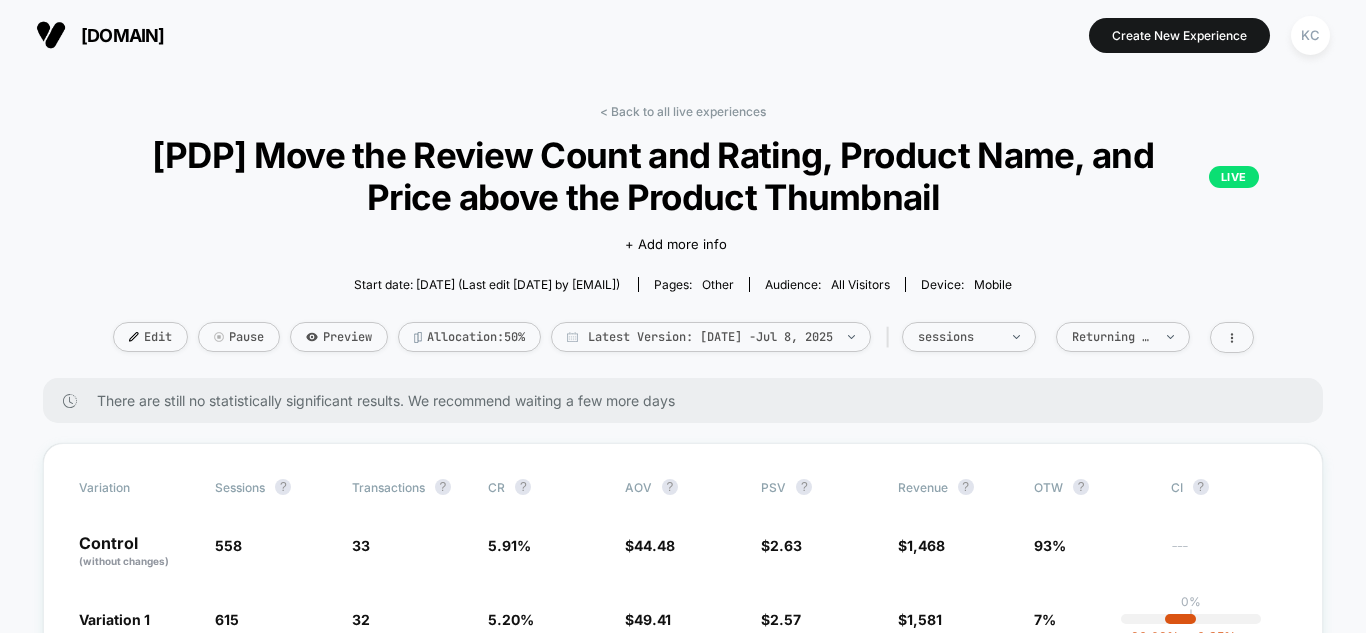click on "< Back to all live experiences [PDP] Move the Review Count and Rating, Product Name, and Price above the Product Thumbnail LIVE Click to edit experience details + Add more info Start date: [DATE] (Last edit [DATE] by [EMAIL]) Pages: other Audience: All Visitors Device: mobile Edit Pause Preview Allocation: 50% Latest Version: [DATE] - [DATE] | sessions Returning Visitors" at bounding box center (683, 241) 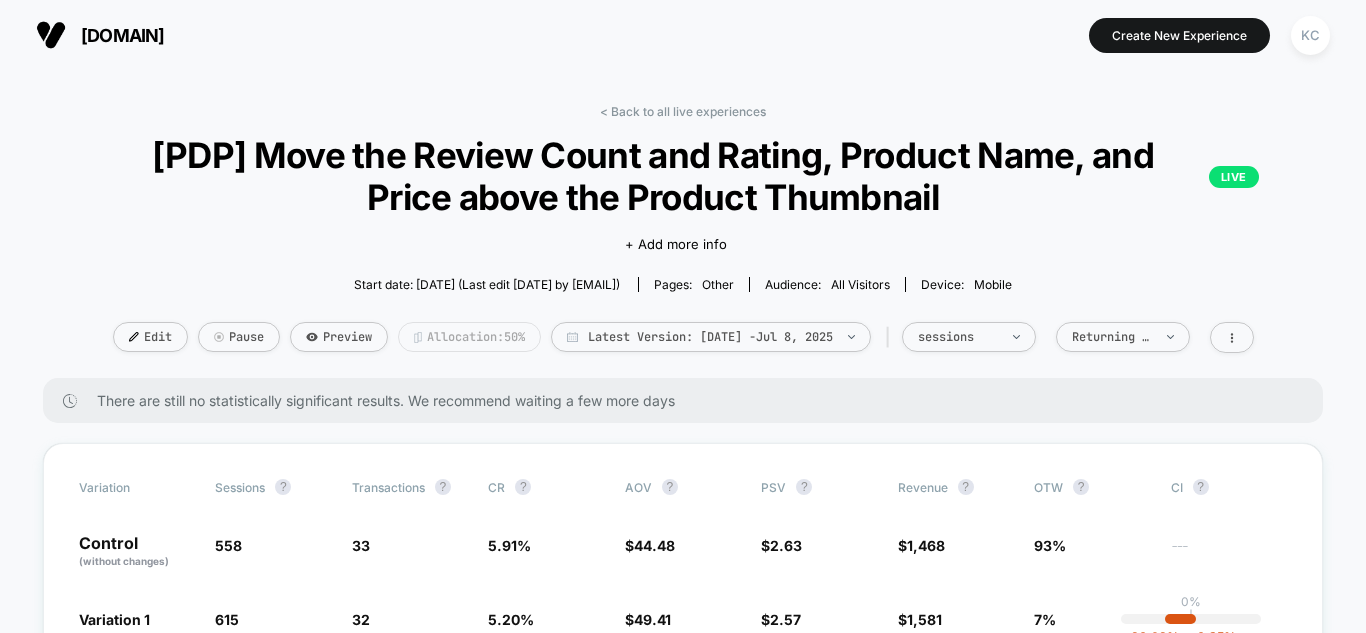 click on "Allocation:  50%" at bounding box center (469, 337) 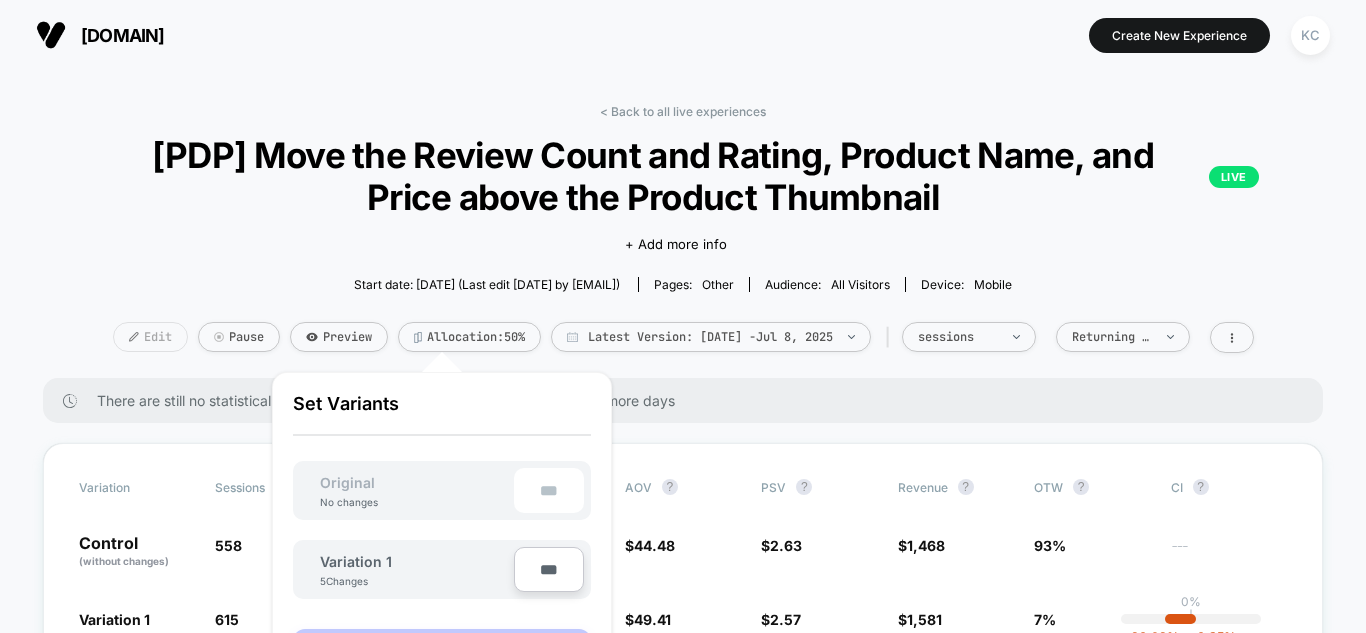 click on "Edit" at bounding box center (150, 337) 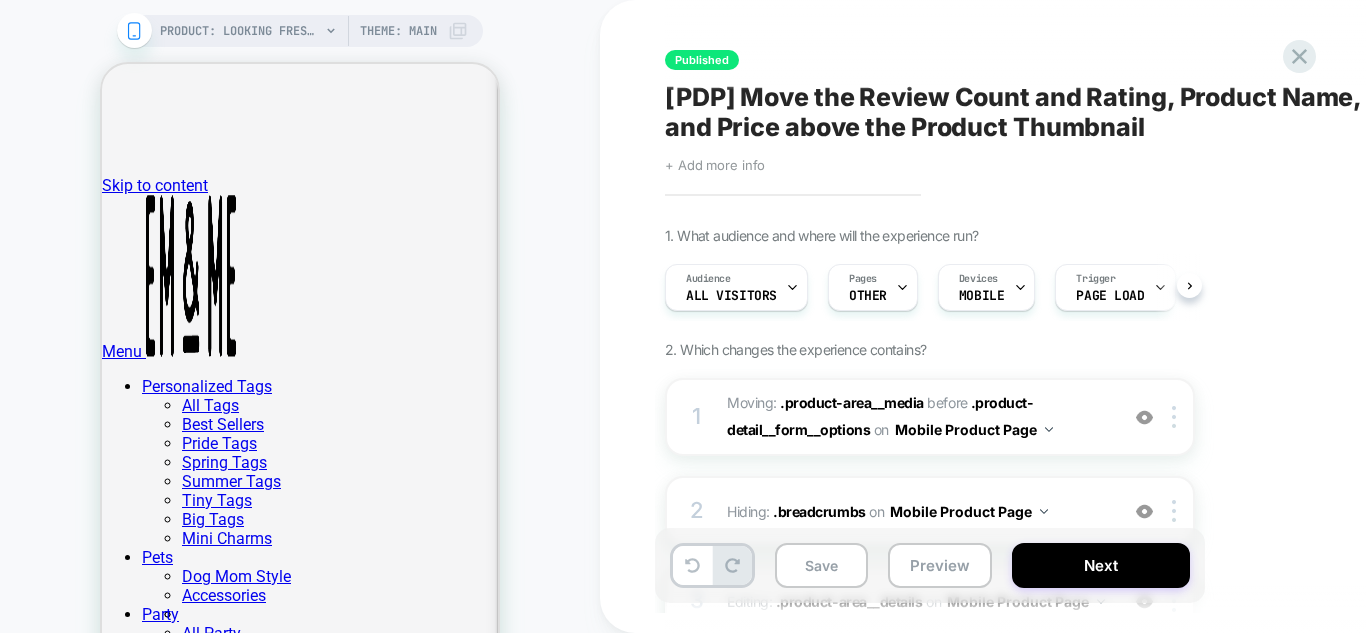 scroll, scrollTop: 0, scrollLeft: 0, axis: both 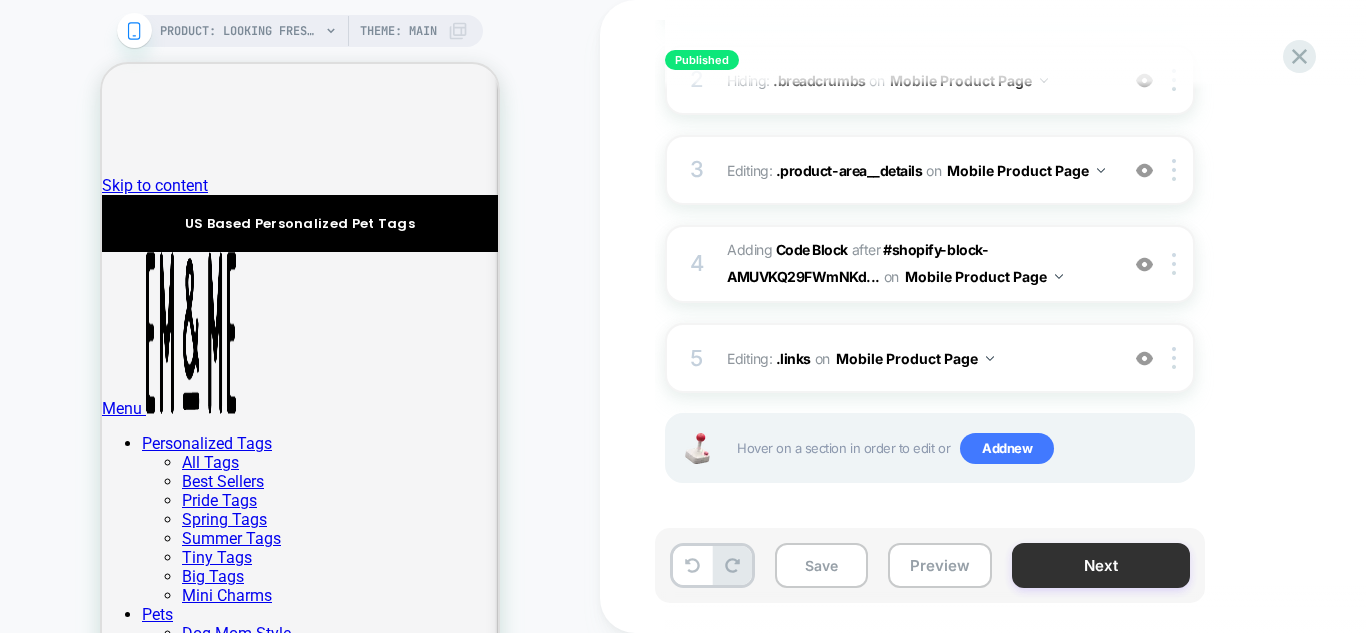 click on "Next" at bounding box center [1101, 565] 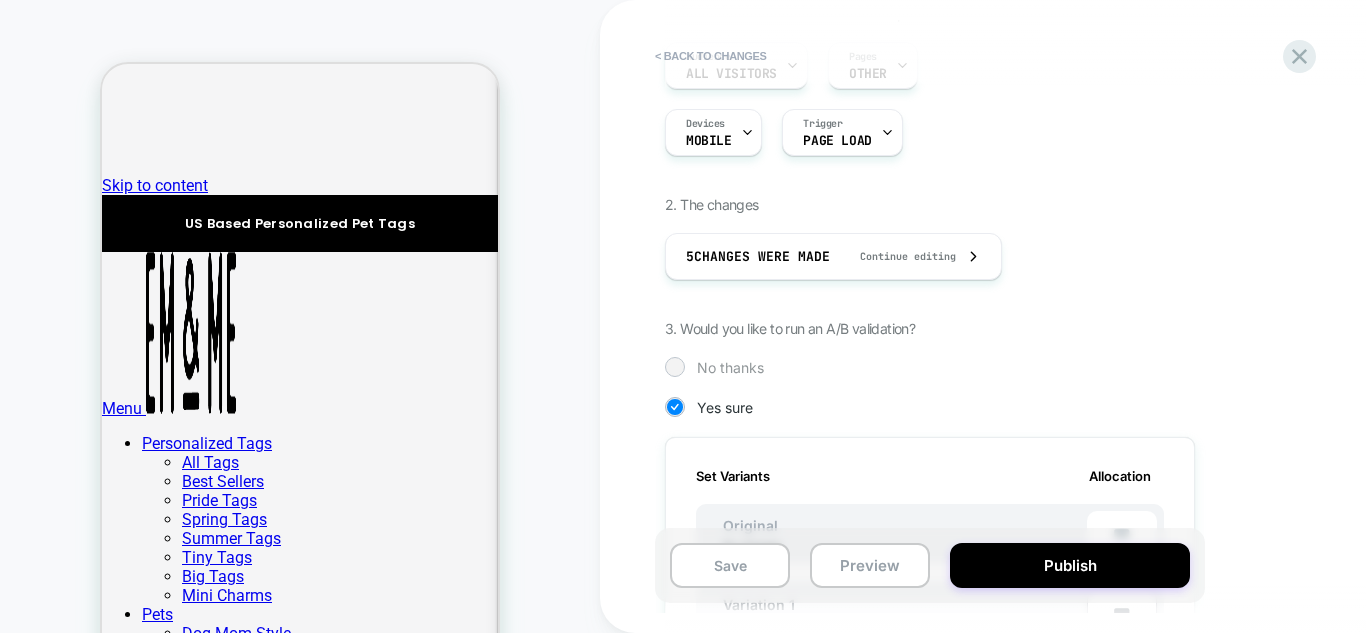 scroll, scrollTop: 400, scrollLeft: 0, axis: vertical 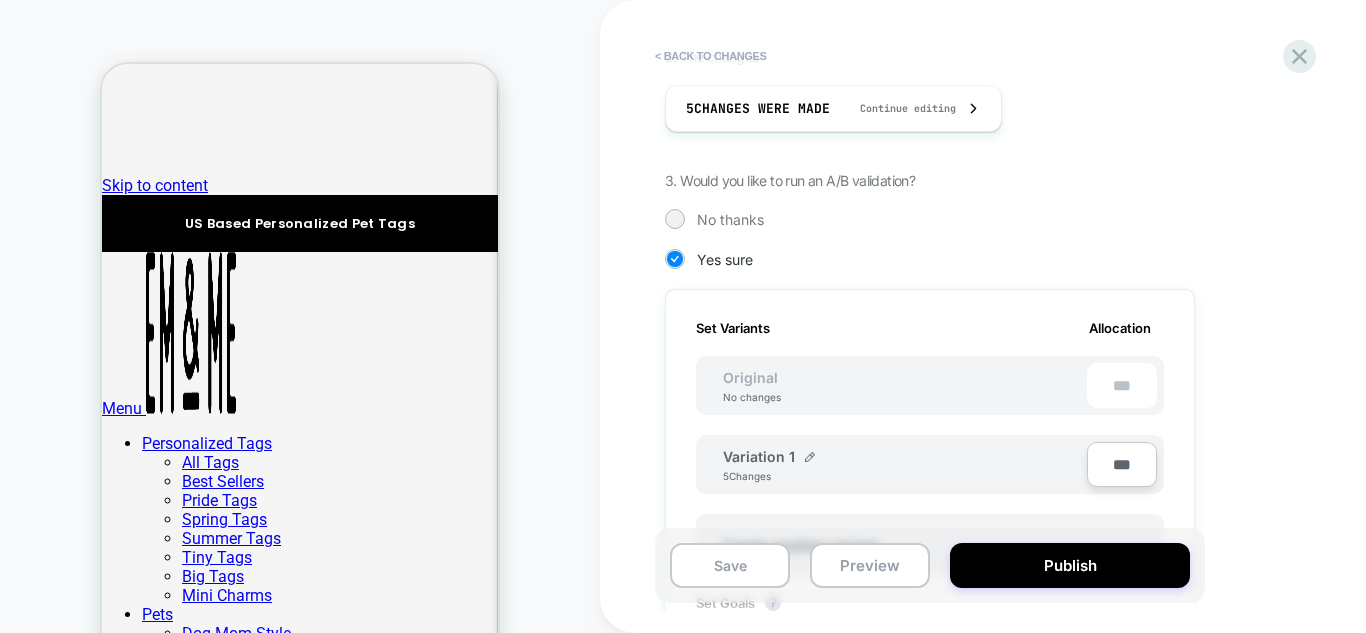 click on "***" at bounding box center [1122, 464] 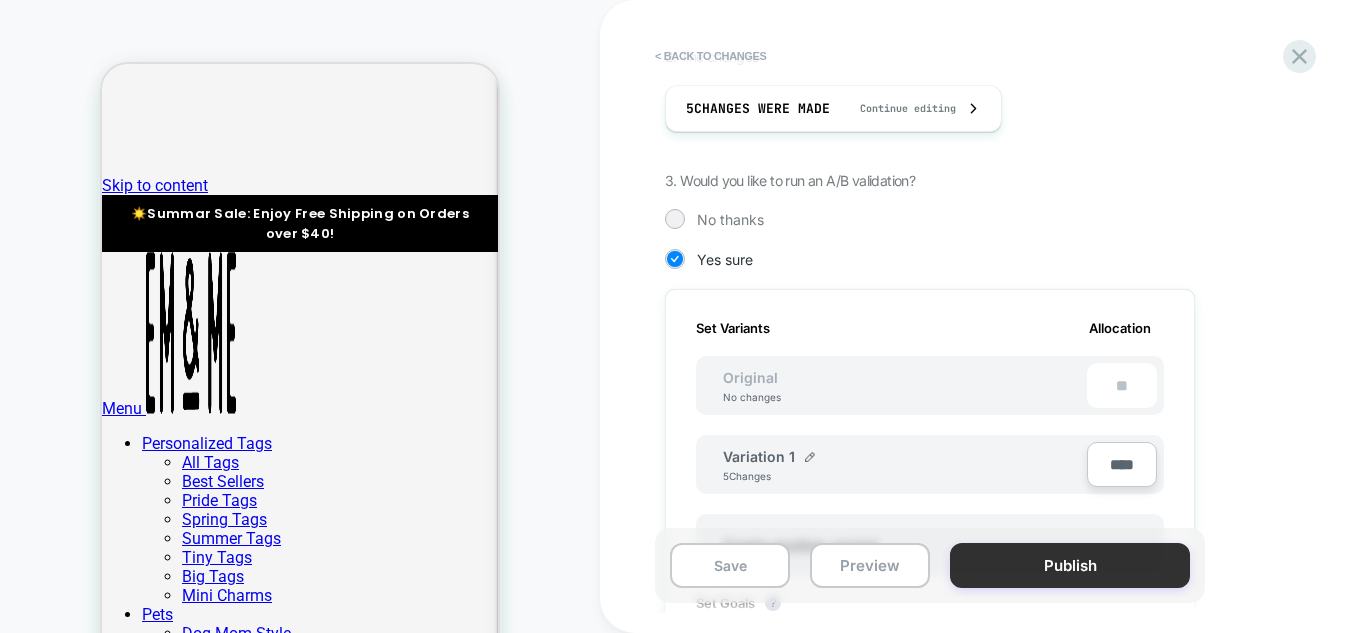 type on "****" 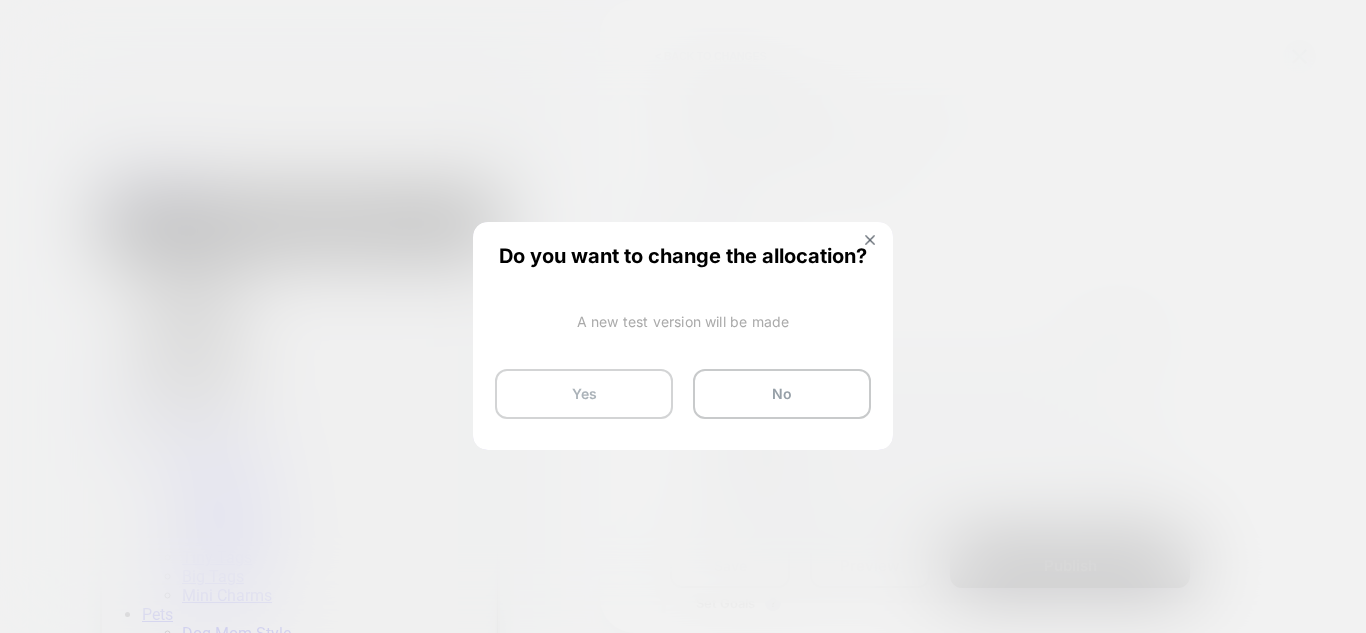 click on "Yes" at bounding box center [584, 394] 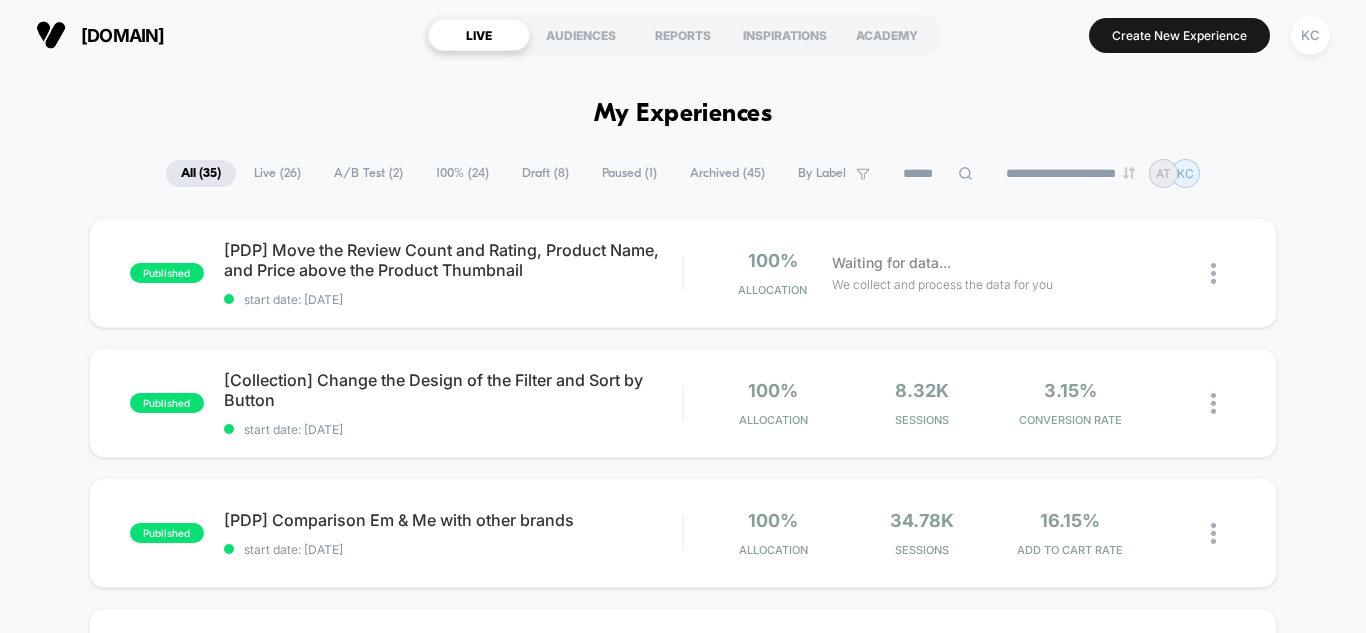 drag, startPoint x: 443, startPoint y: 177, endPoint x: 458, endPoint y: 200, distance: 27.45906 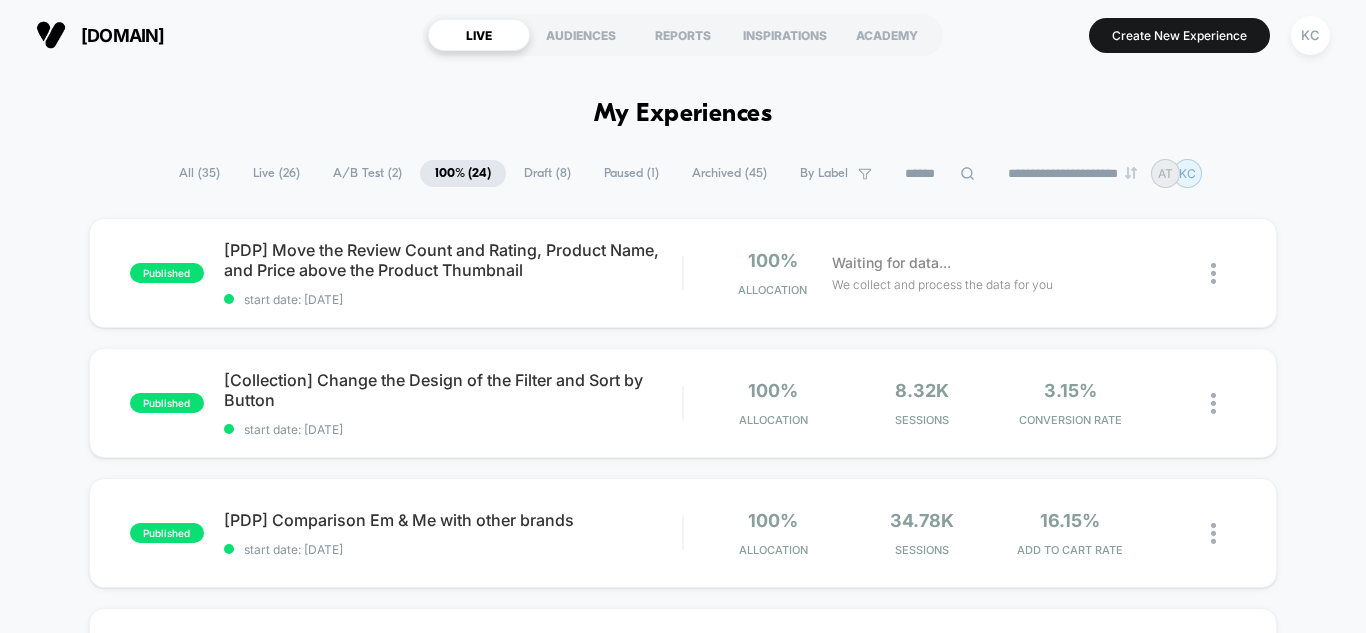 click on "A/B Test ( 2 )" at bounding box center (367, 173) 